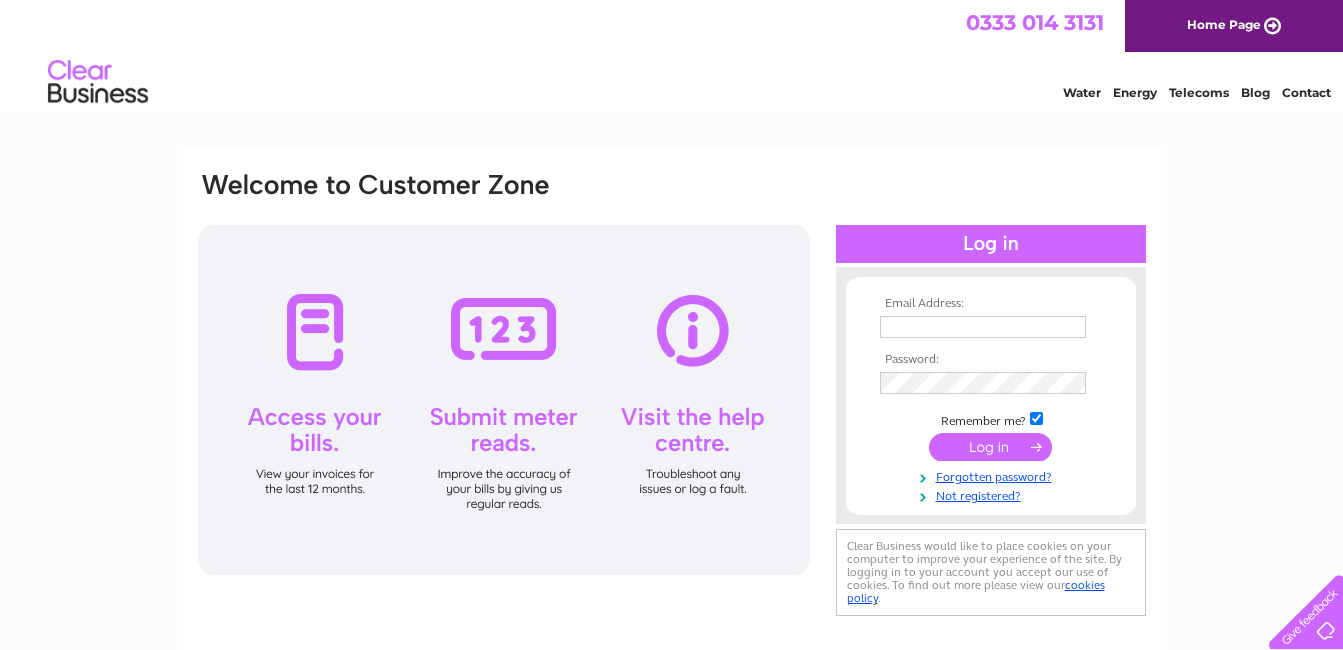 scroll, scrollTop: 0, scrollLeft: 0, axis: both 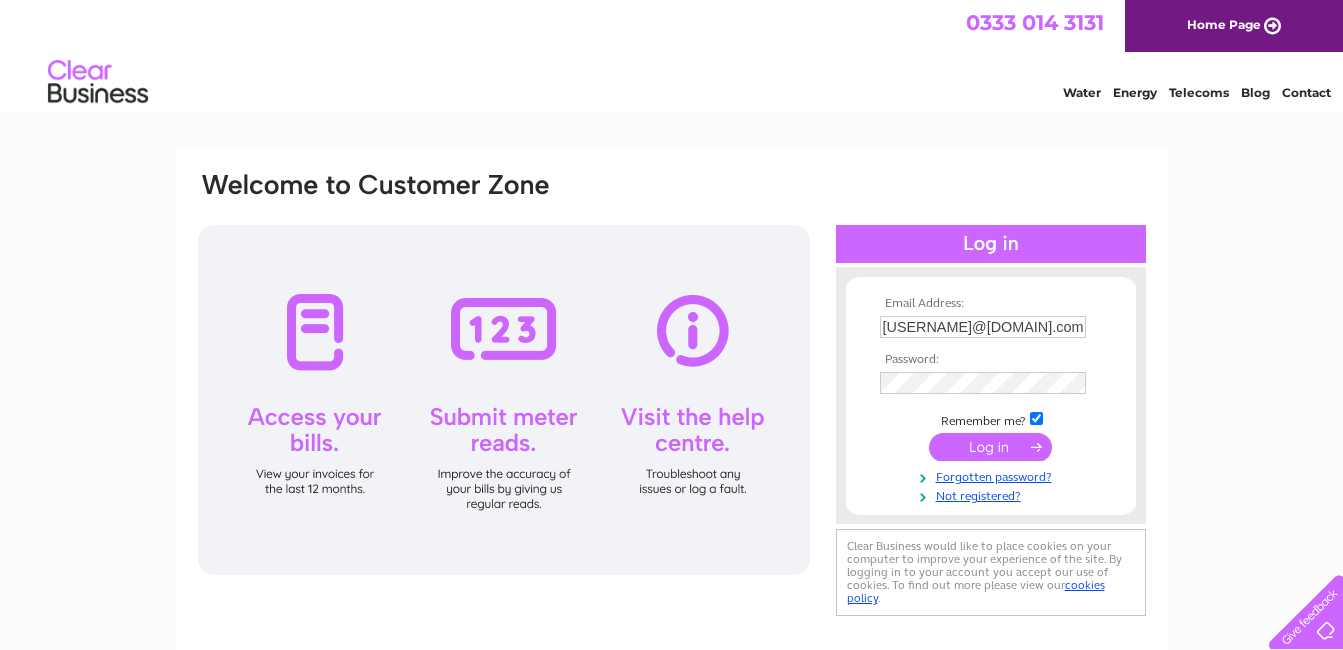 click at bounding box center (990, 447) 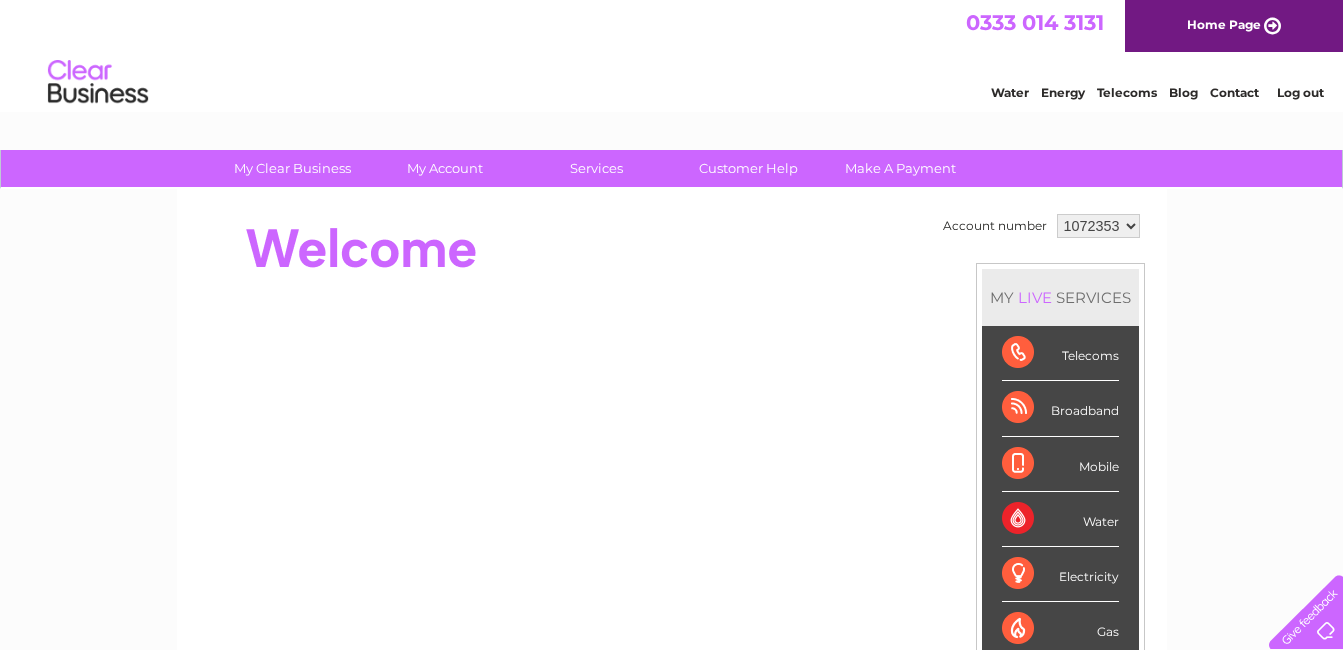 scroll, scrollTop: 0, scrollLeft: 0, axis: both 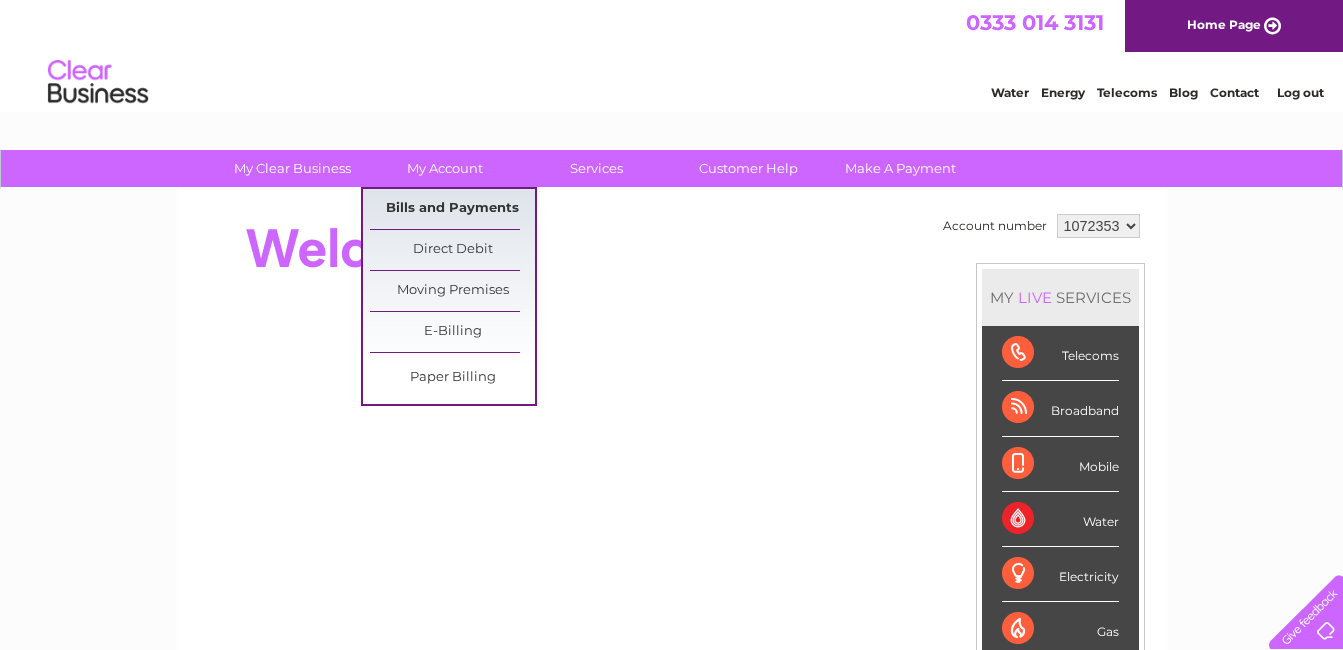 click on "Bills and Payments" at bounding box center (452, 209) 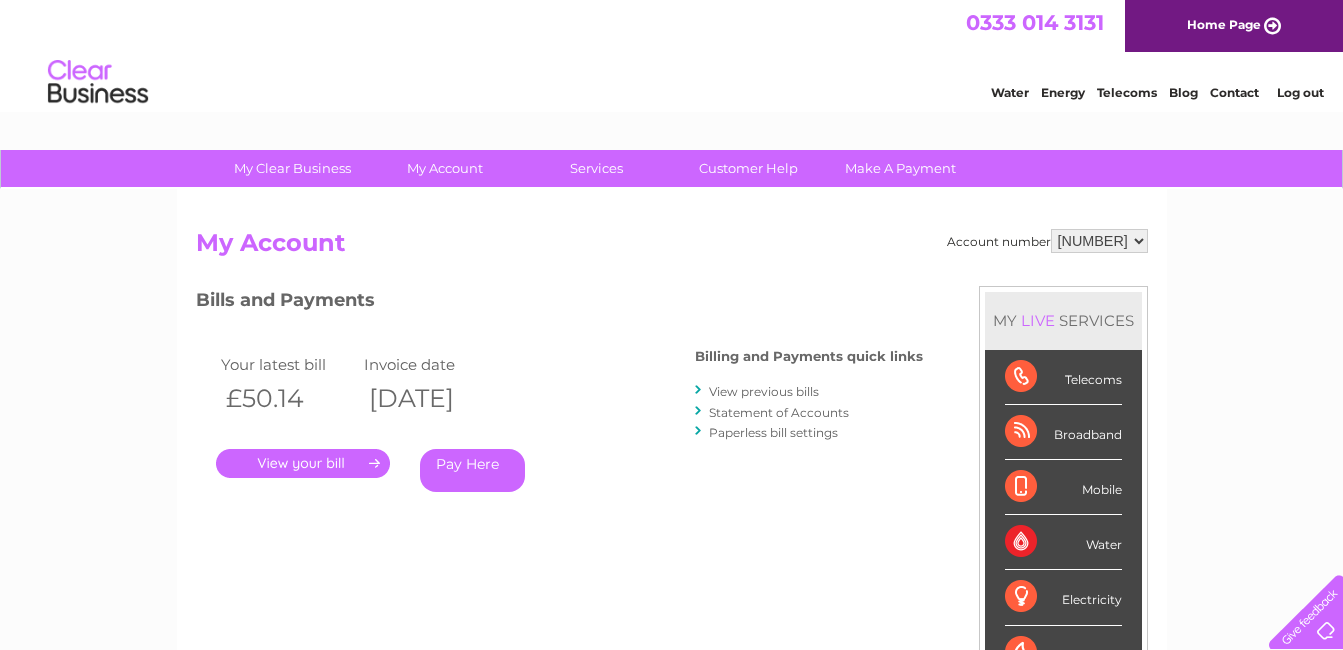 scroll, scrollTop: 0, scrollLeft: 0, axis: both 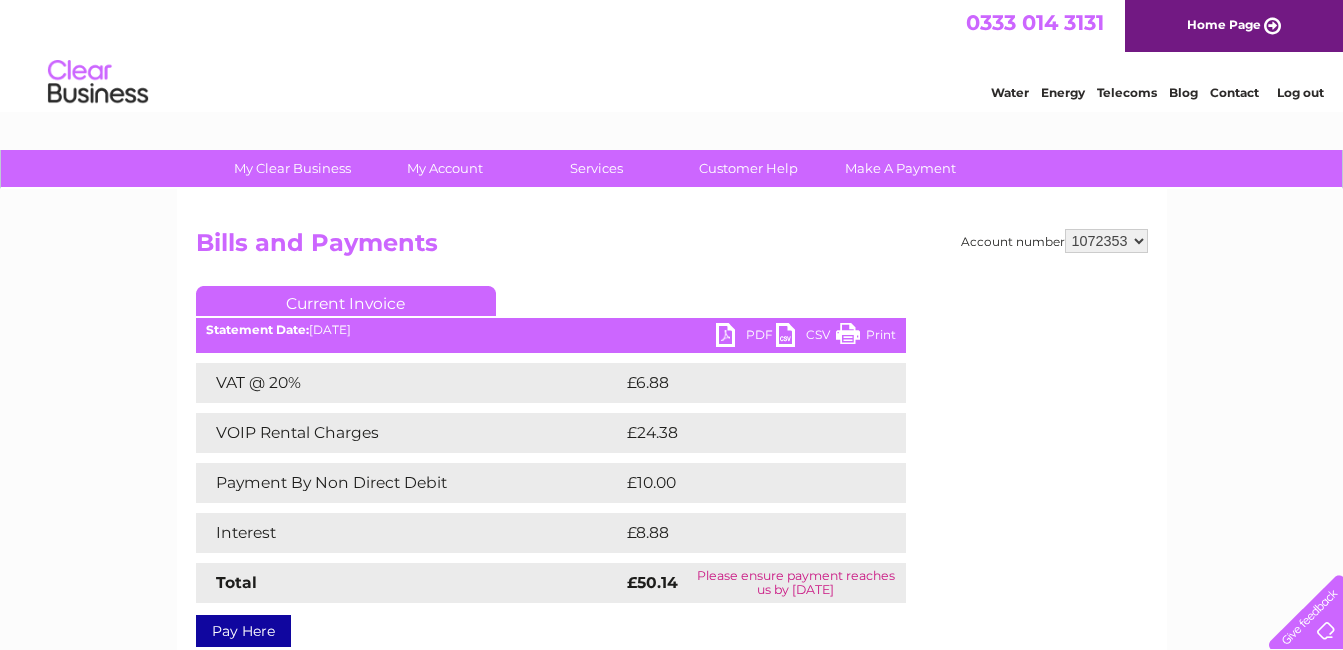 click on "PDF" at bounding box center [746, 337] 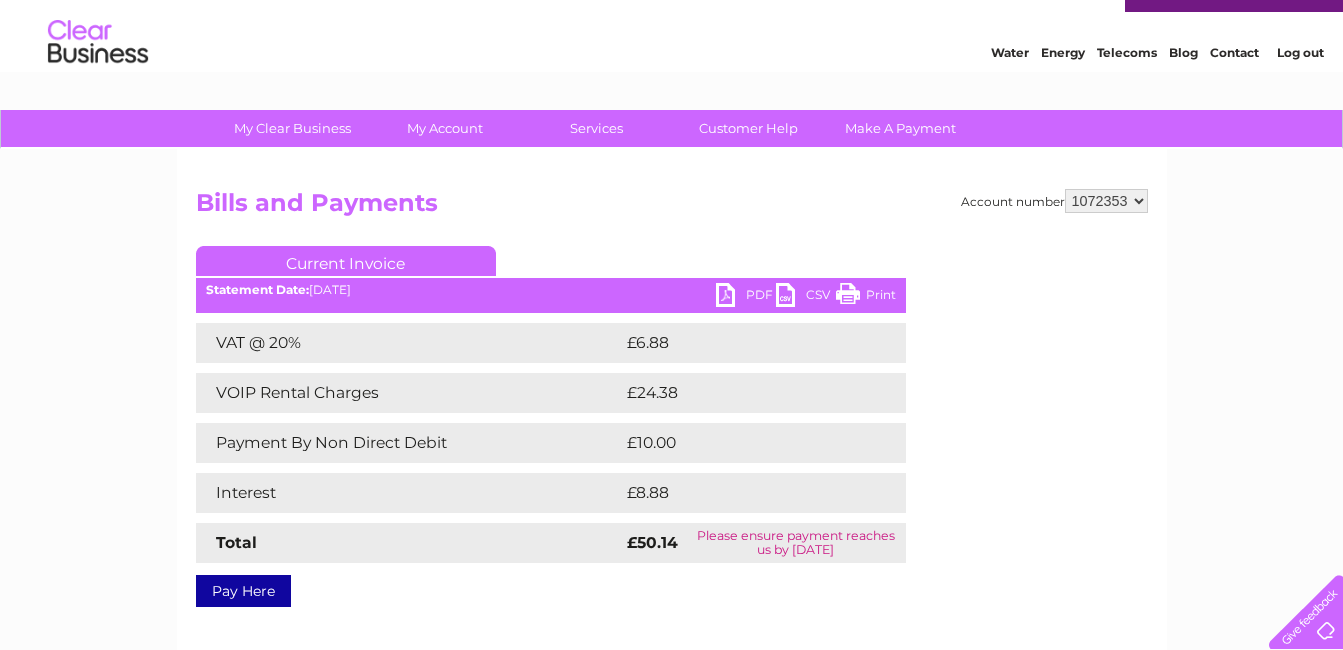 scroll, scrollTop: 0, scrollLeft: 0, axis: both 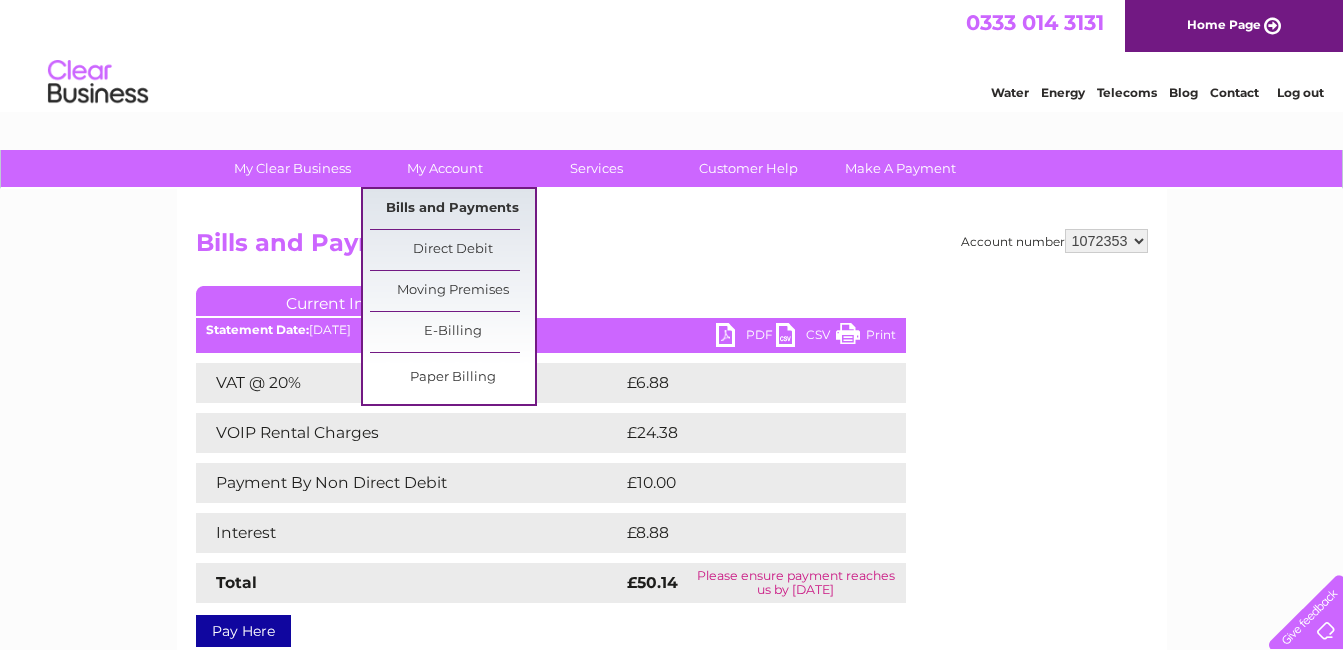click on "Bills and Payments" at bounding box center [452, 209] 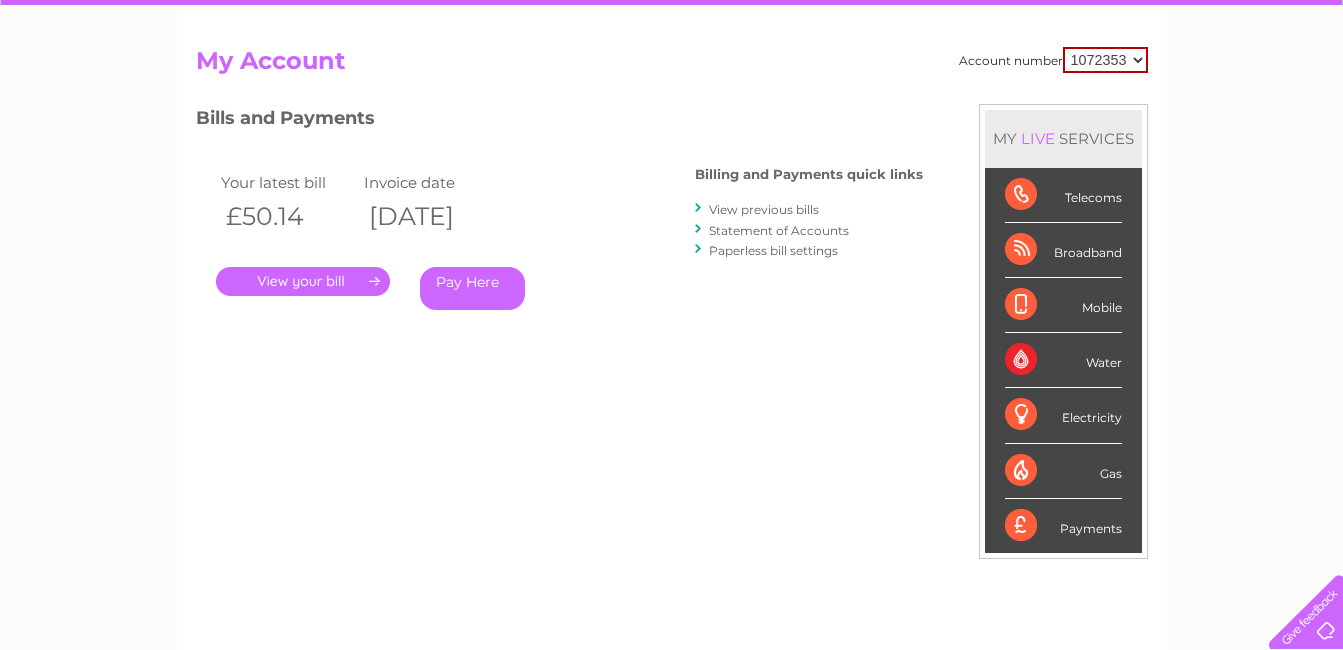 scroll, scrollTop: 200, scrollLeft: 0, axis: vertical 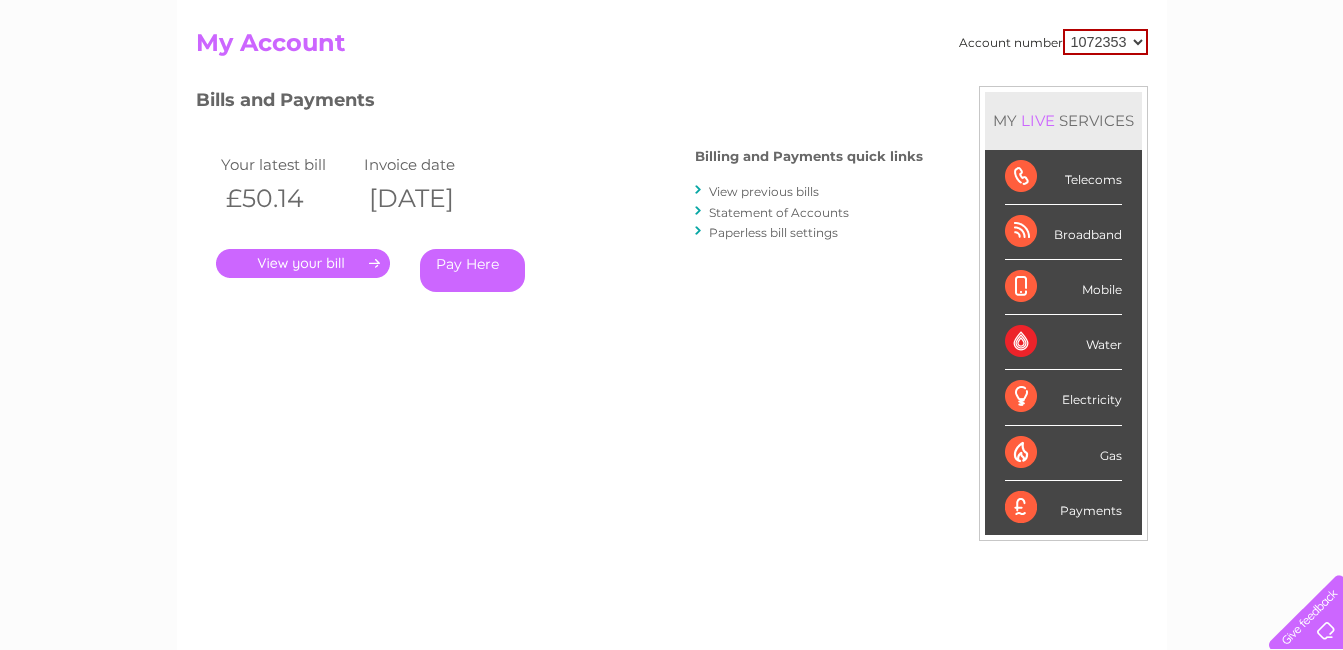 click on "Statement of Accounts" at bounding box center [779, 212] 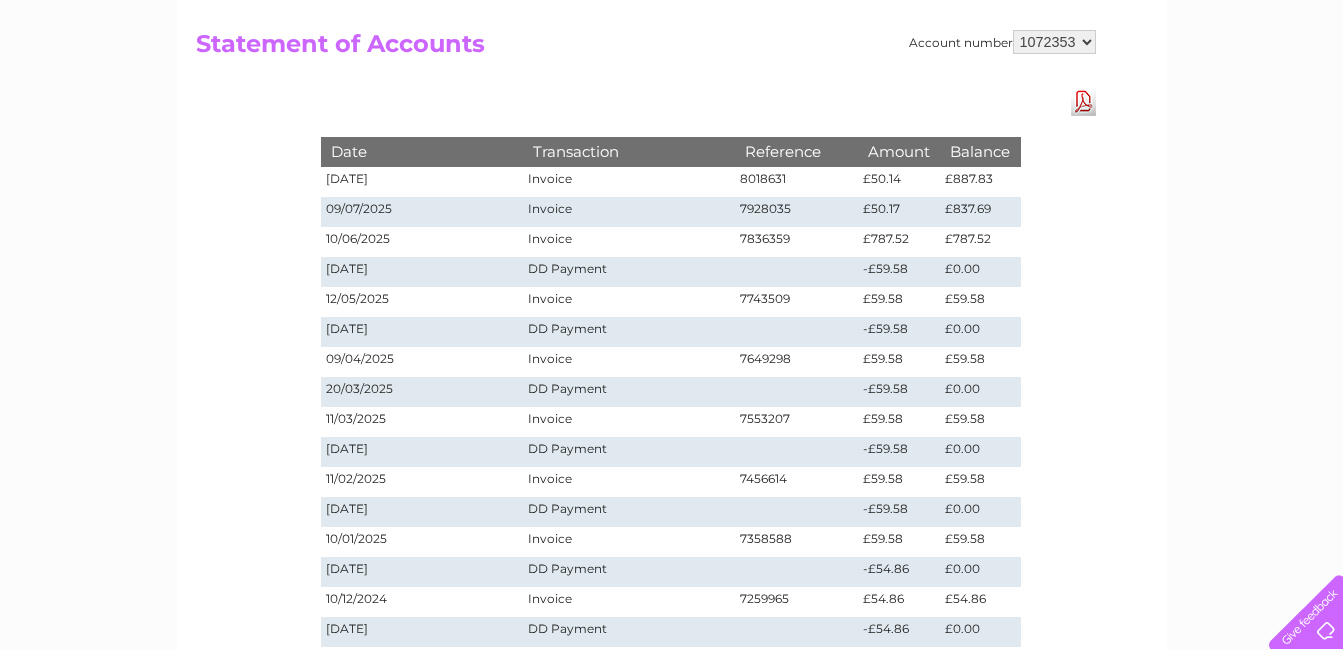 scroll, scrollTop: 200, scrollLeft: 0, axis: vertical 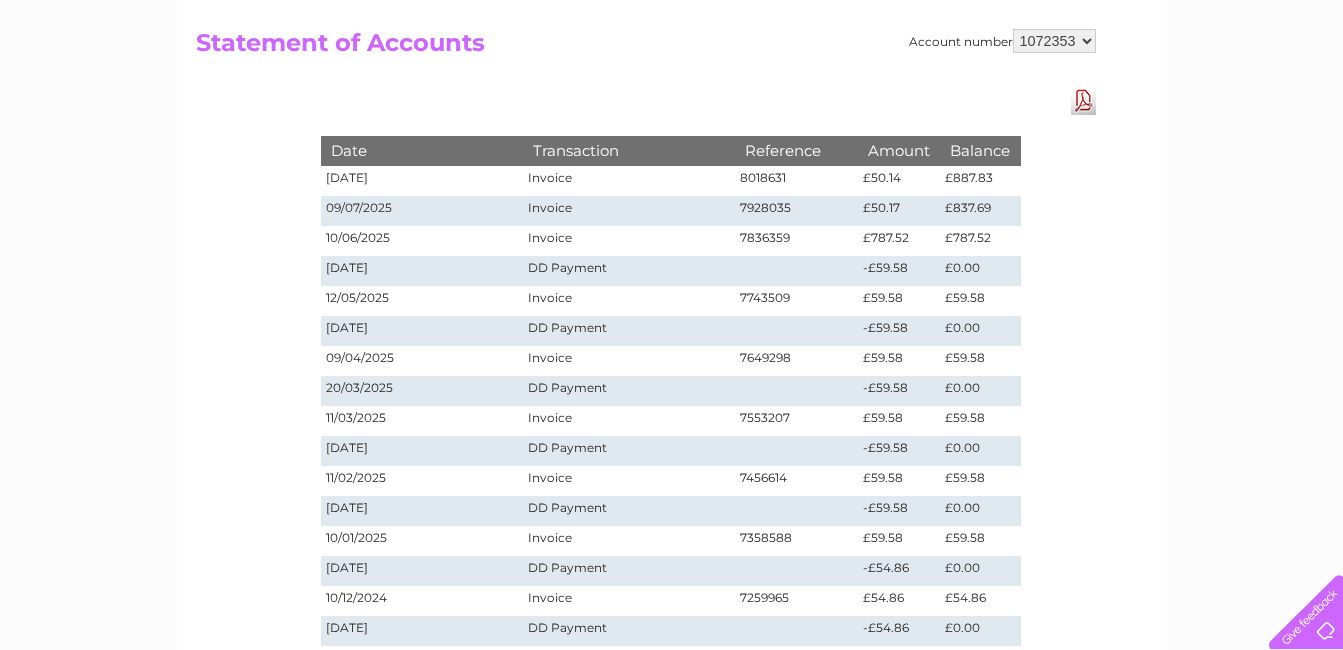 click on "7836359" at bounding box center [796, 241] 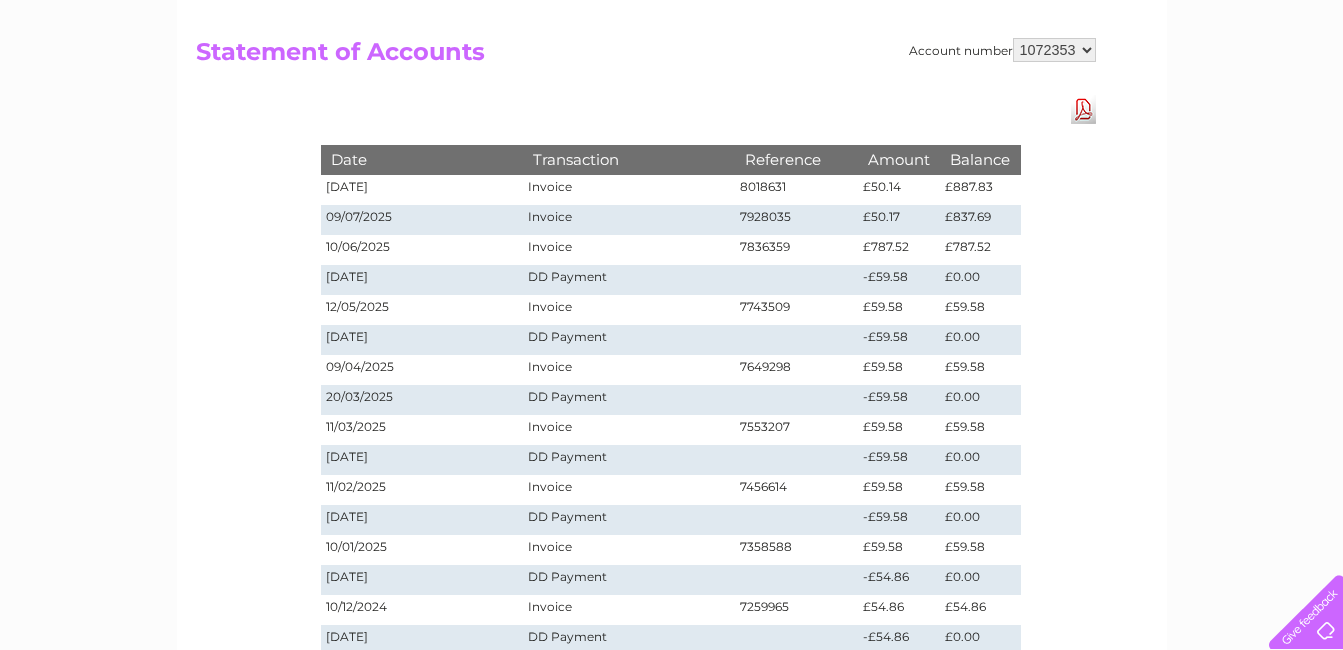 scroll, scrollTop: 0, scrollLeft: 0, axis: both 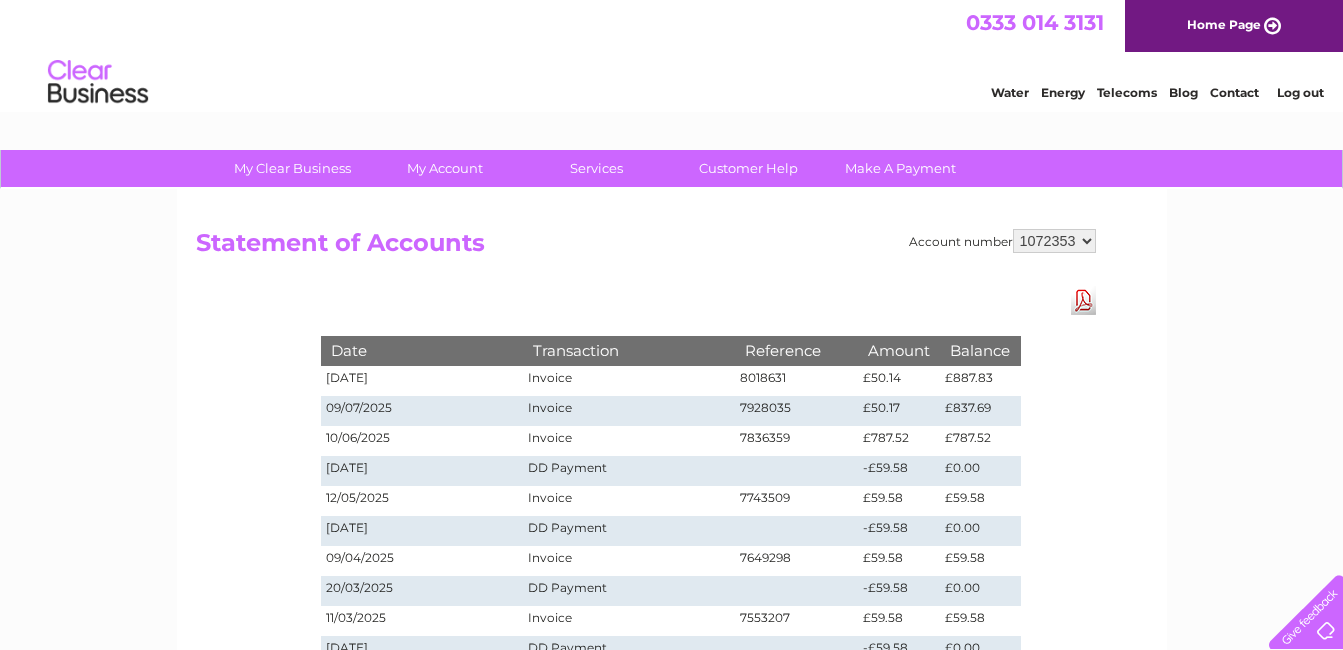 click on "8018631" at bounding box center (796, 381) 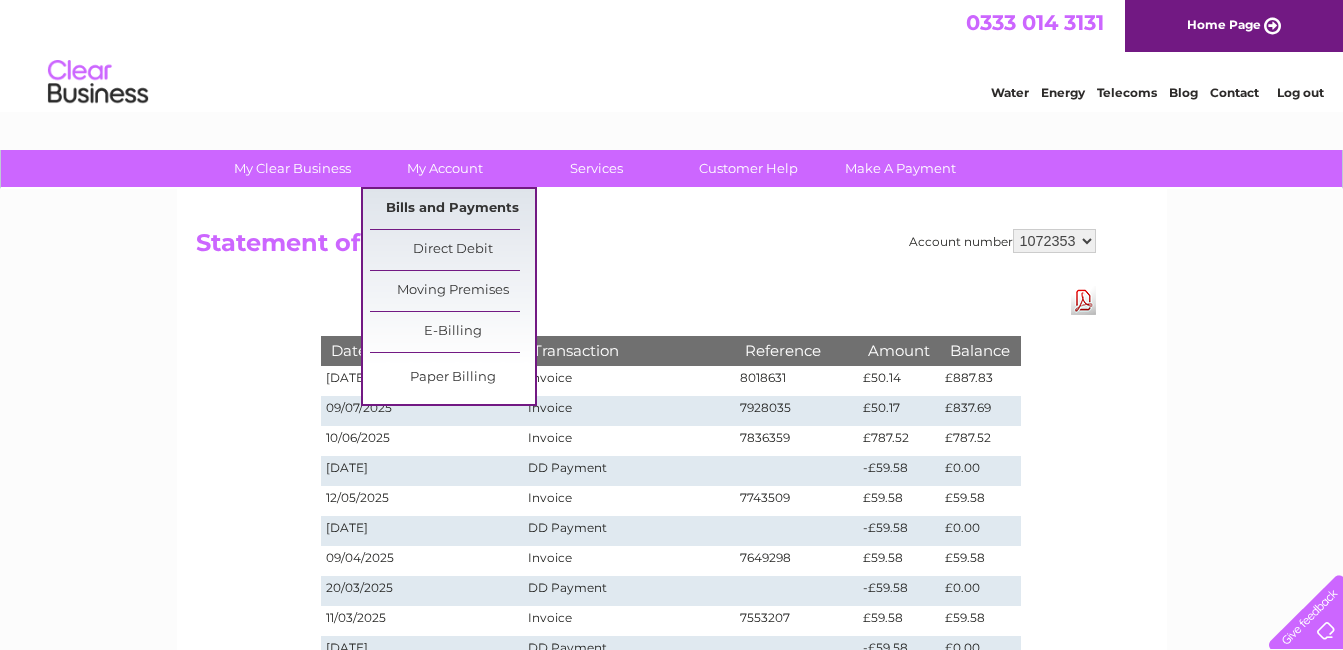 click on "Bills and Payments" at bounding box center (452, 209) 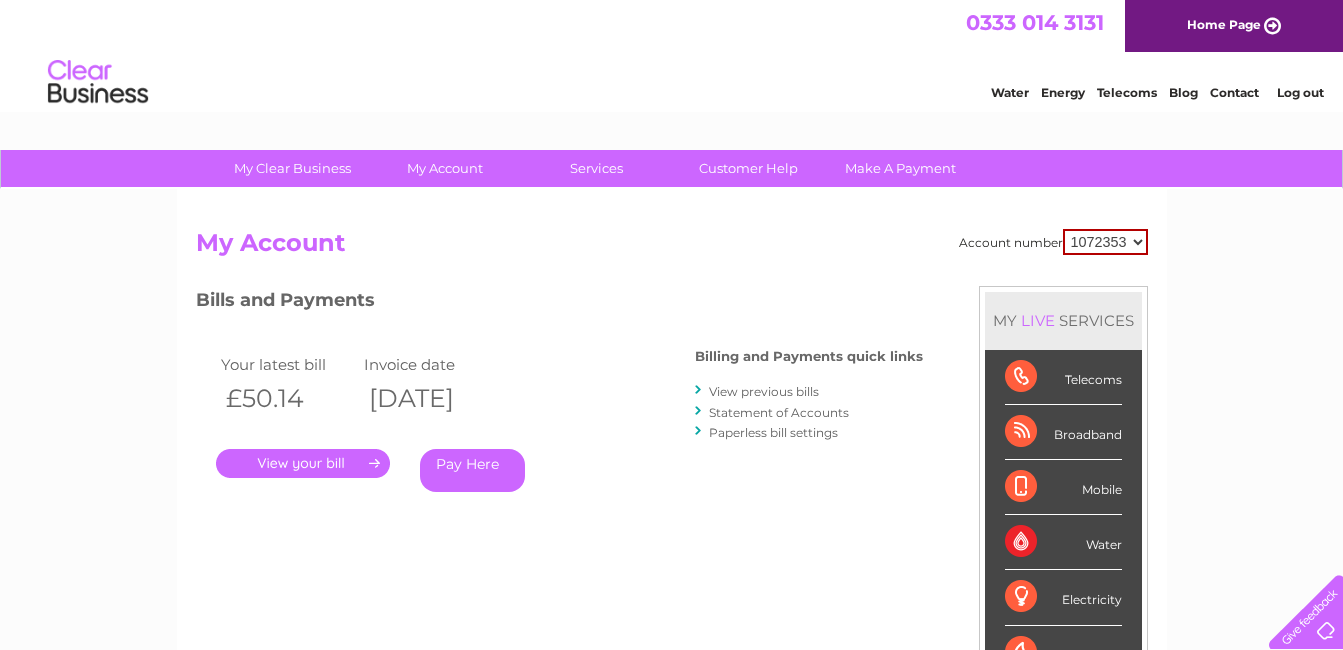 scroll, scrollTop: 0, scrollLeft: 0, axis: both 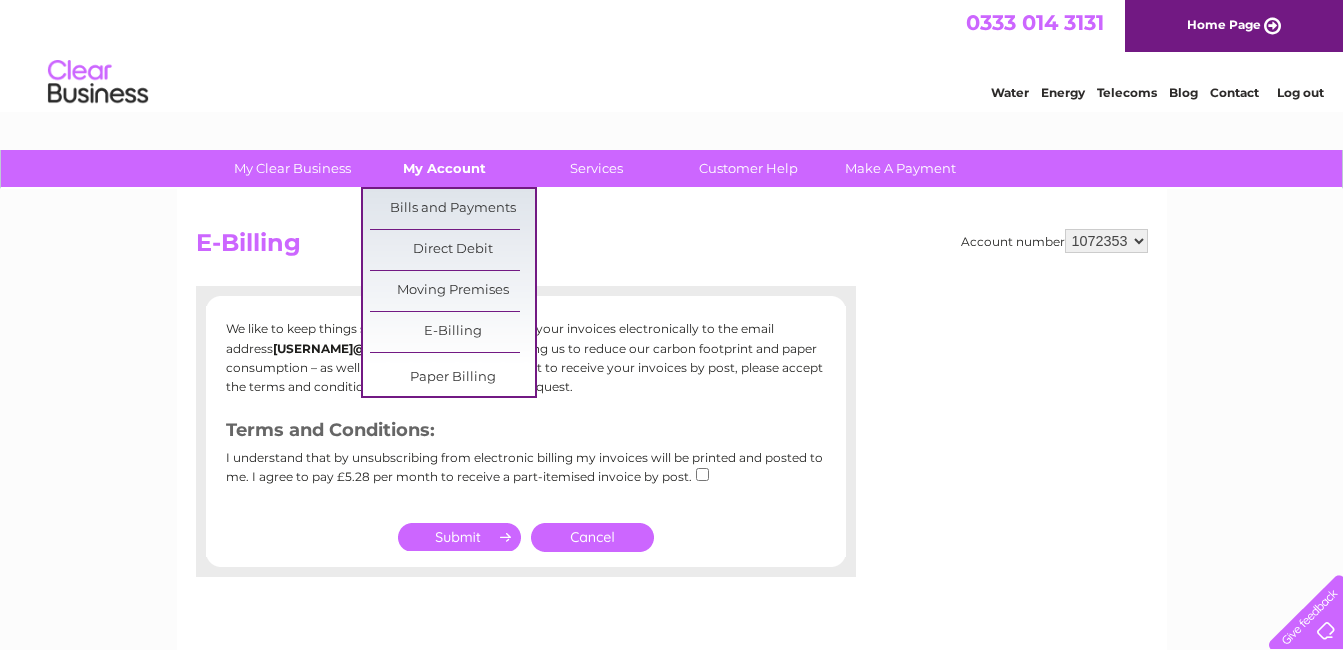 click on "My Account" at bounding box center (444, 168) 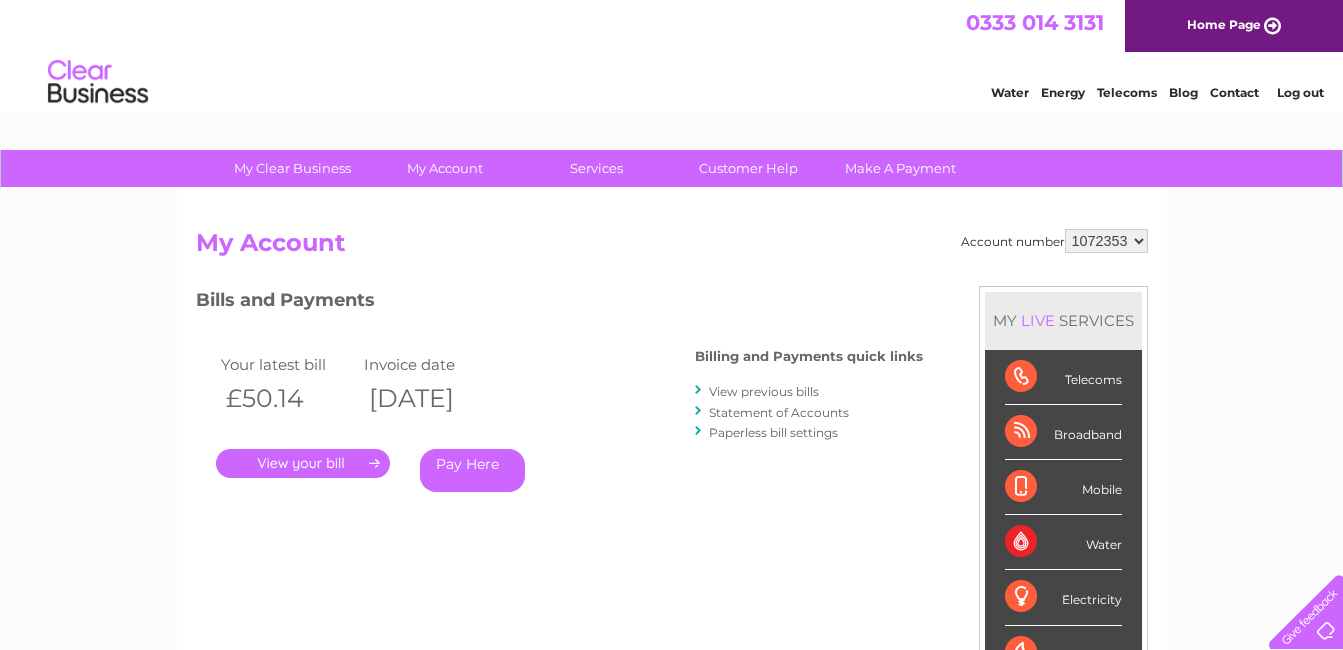 scroll, scrollTop: 0, scrollLeft: 0, axis: both 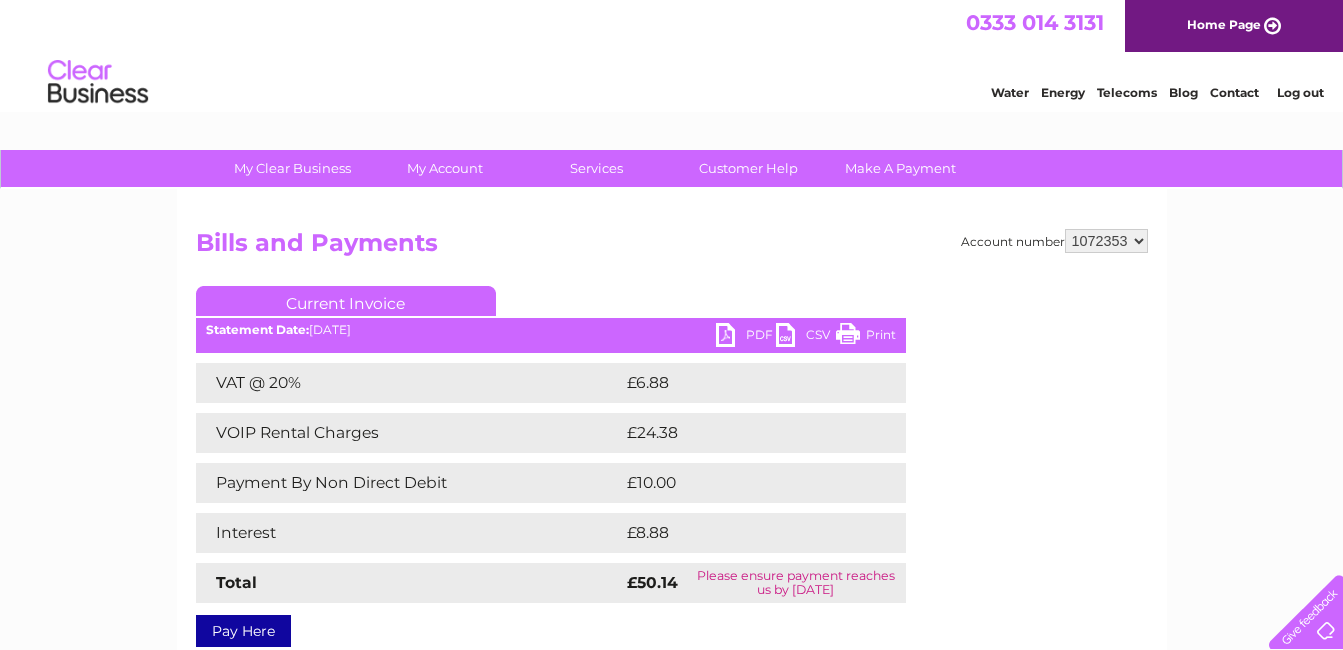 drag, startPoint x: 1357, startPoint y: 230, endPoint x: 1301, endPoint y: 116, distance: 127.01181 